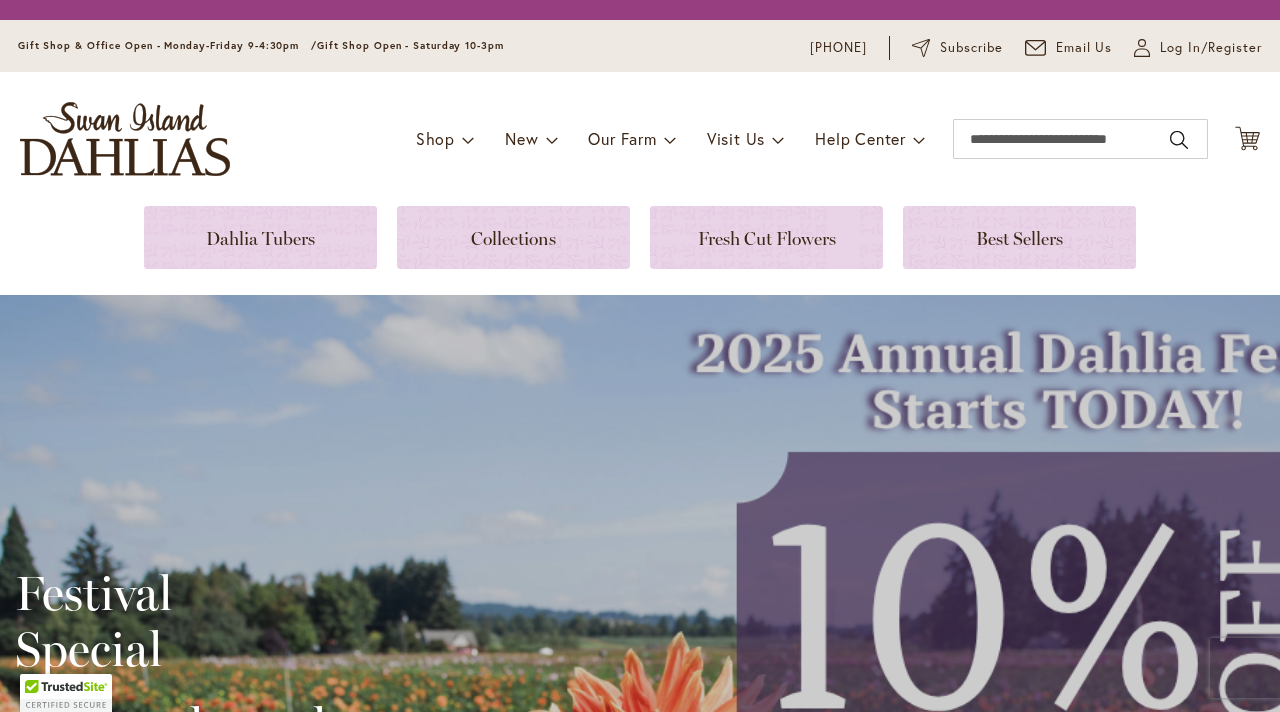 scroll, scrollTop: 0, scrollLeft: 0, axis: both 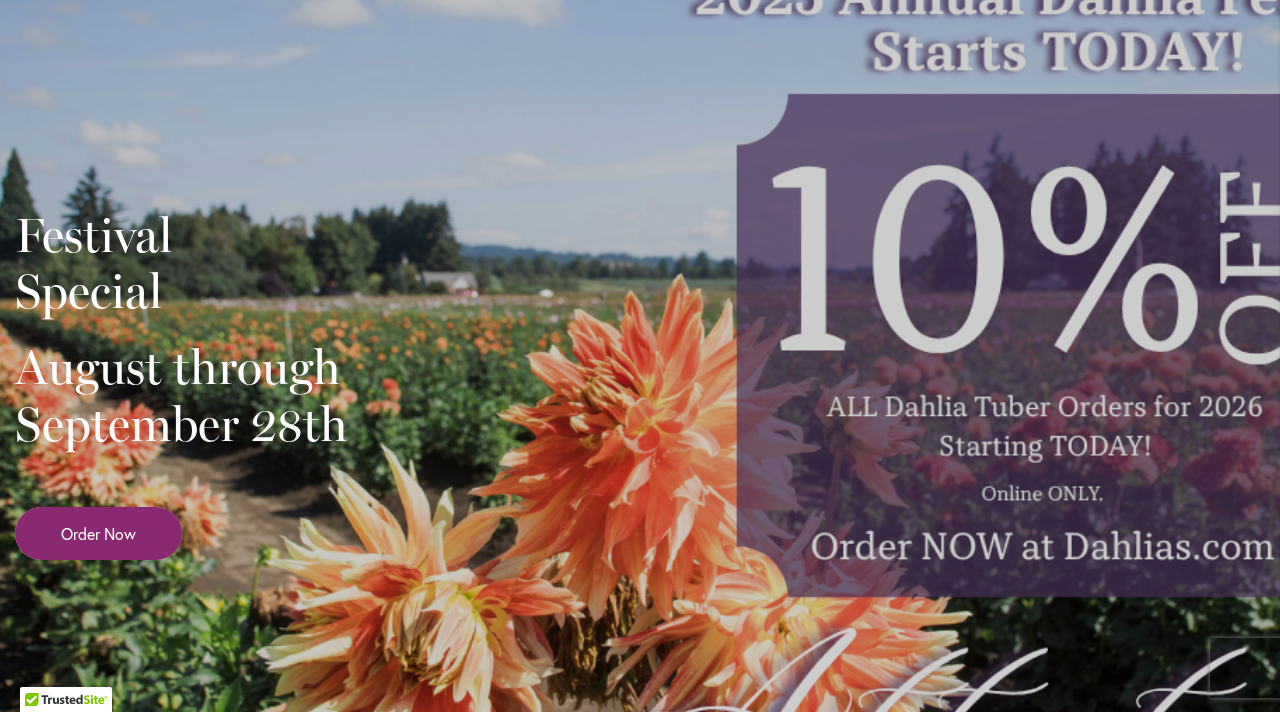 click on "Order Now" at bounding box center (98, 533) 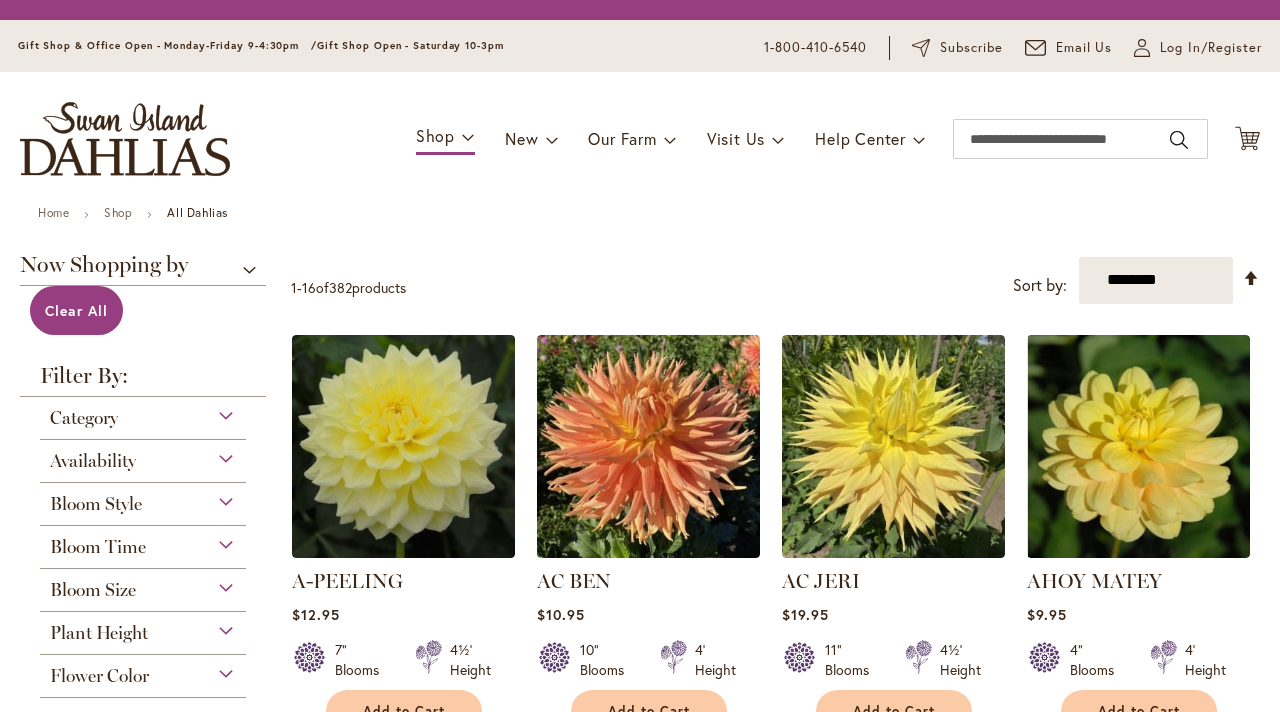 scroll, scrollTop: 0, scrollLeft: 0, axis: both 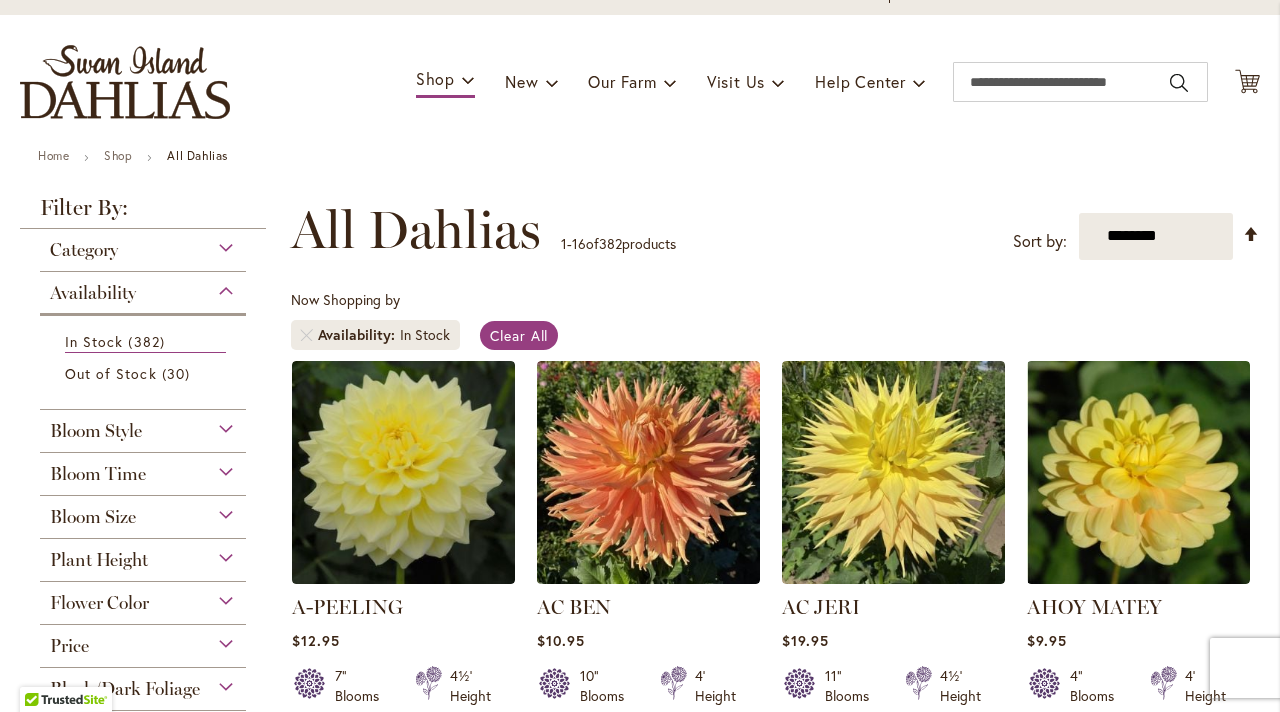 click on "Category" at bounding box center (143, 245) 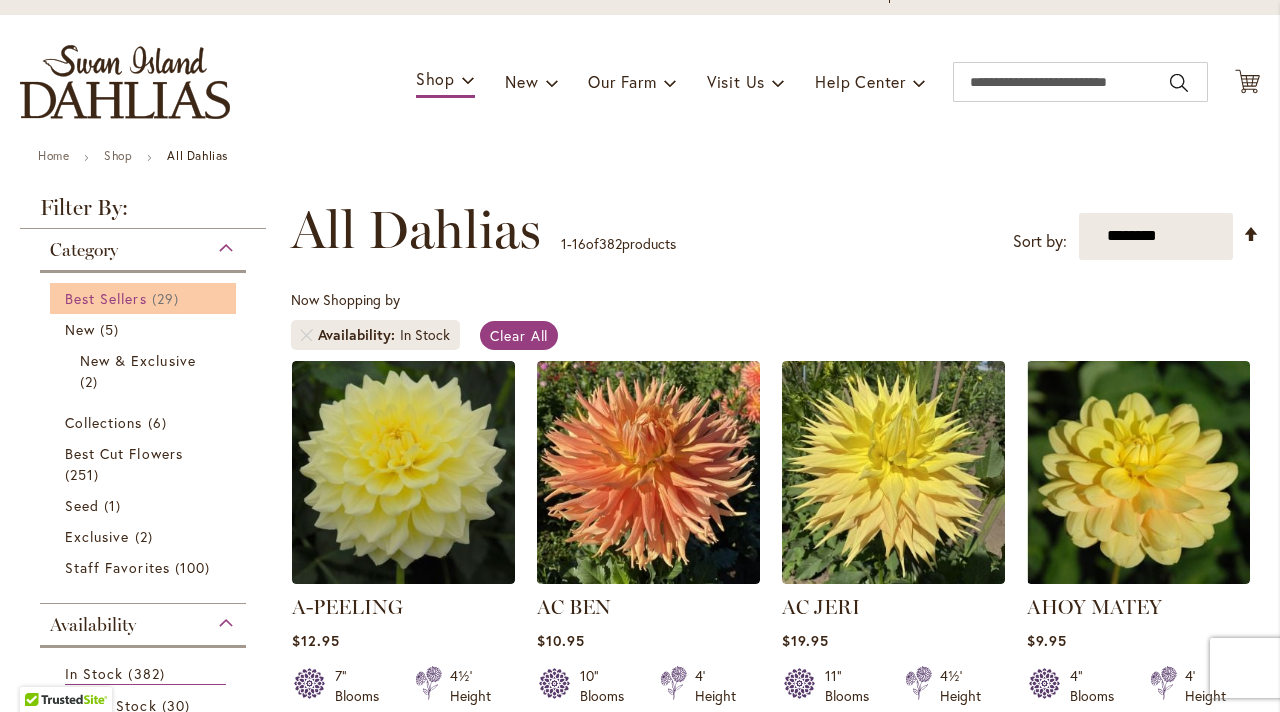 click on "Best Sellers" at bounding box center (106, 298) 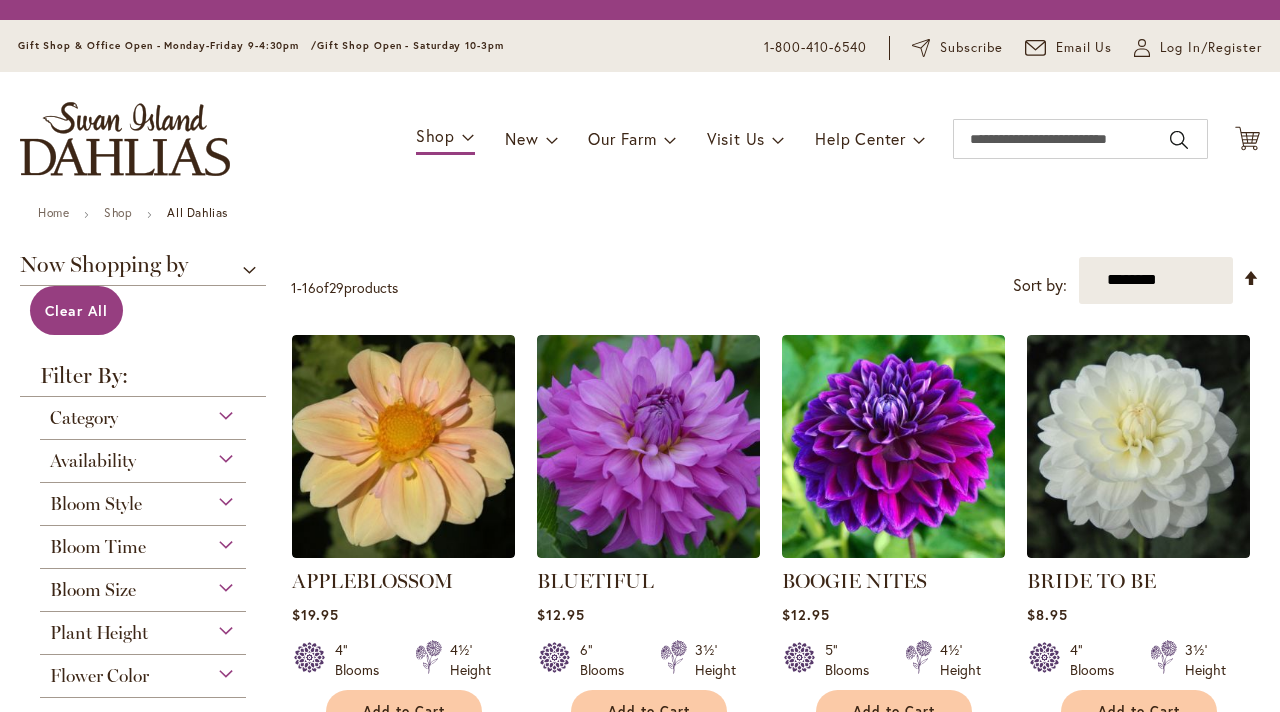 scroll, scrollTop: 0, scrollLeft: 0, axis: both 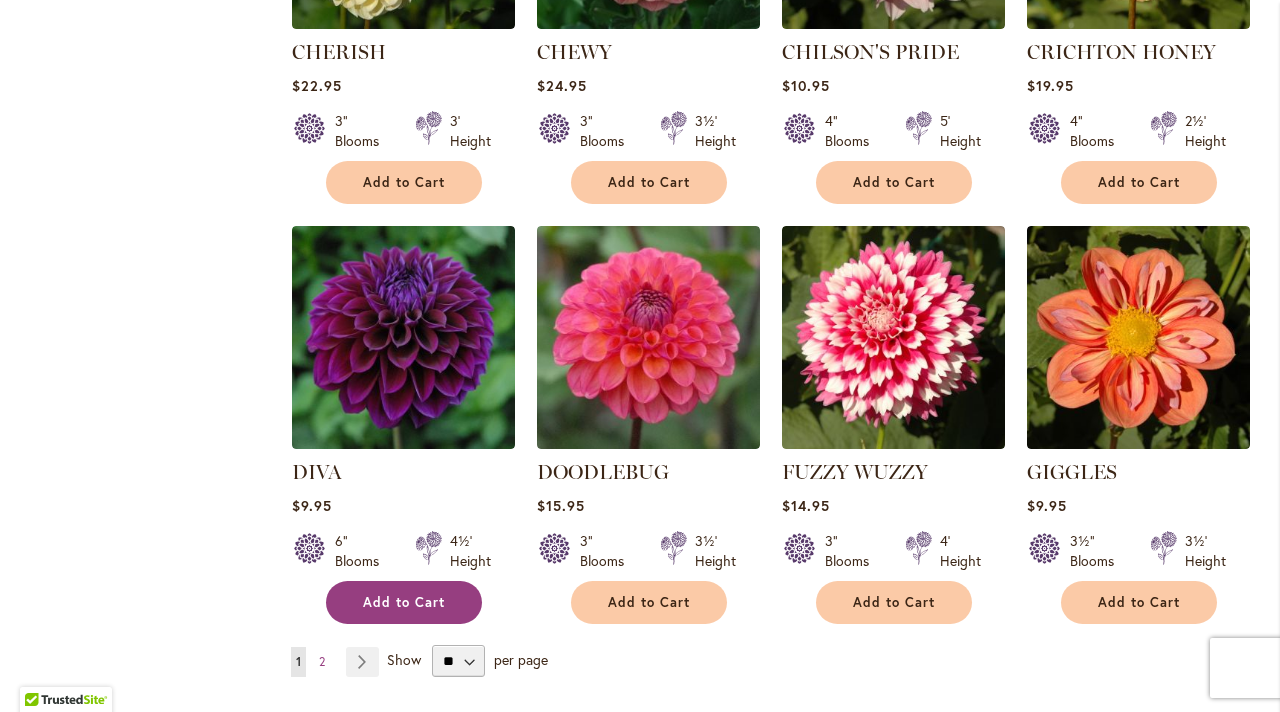 click on "Add to Cart" at bounding box center (404, 602) 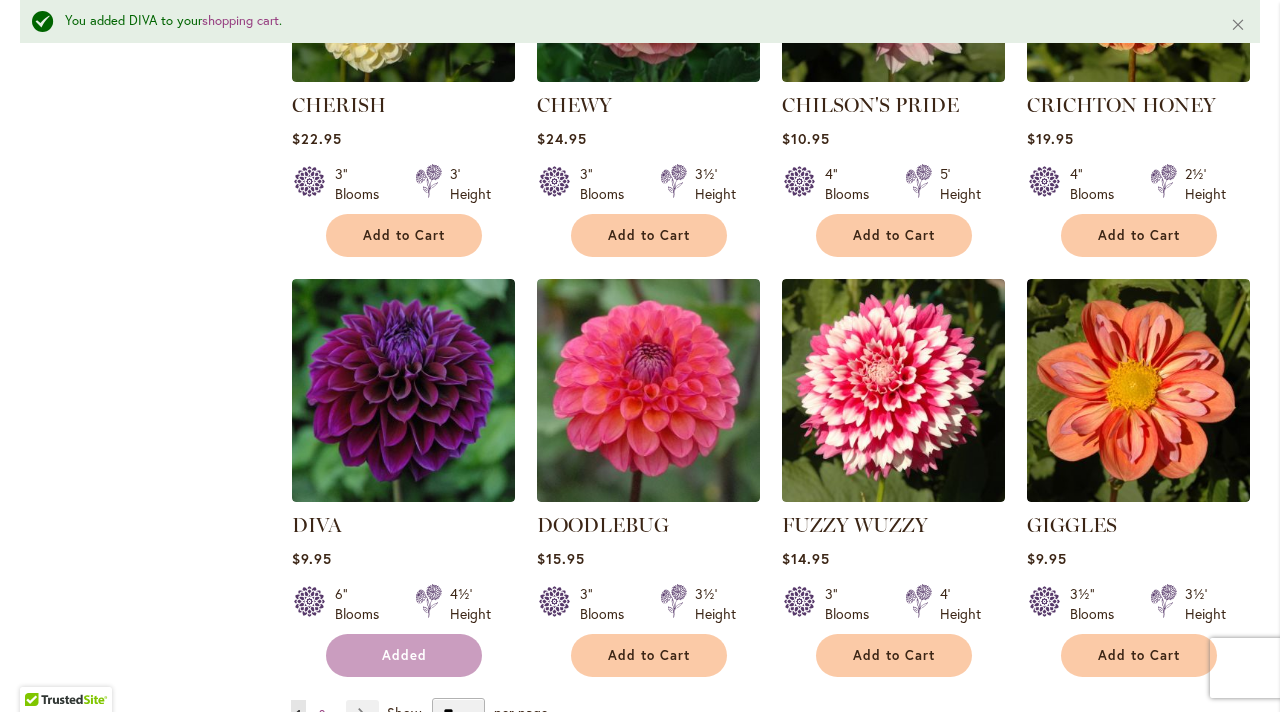 scroll, scrollTop: 1543, scrollLeft: 0, axis: vertical 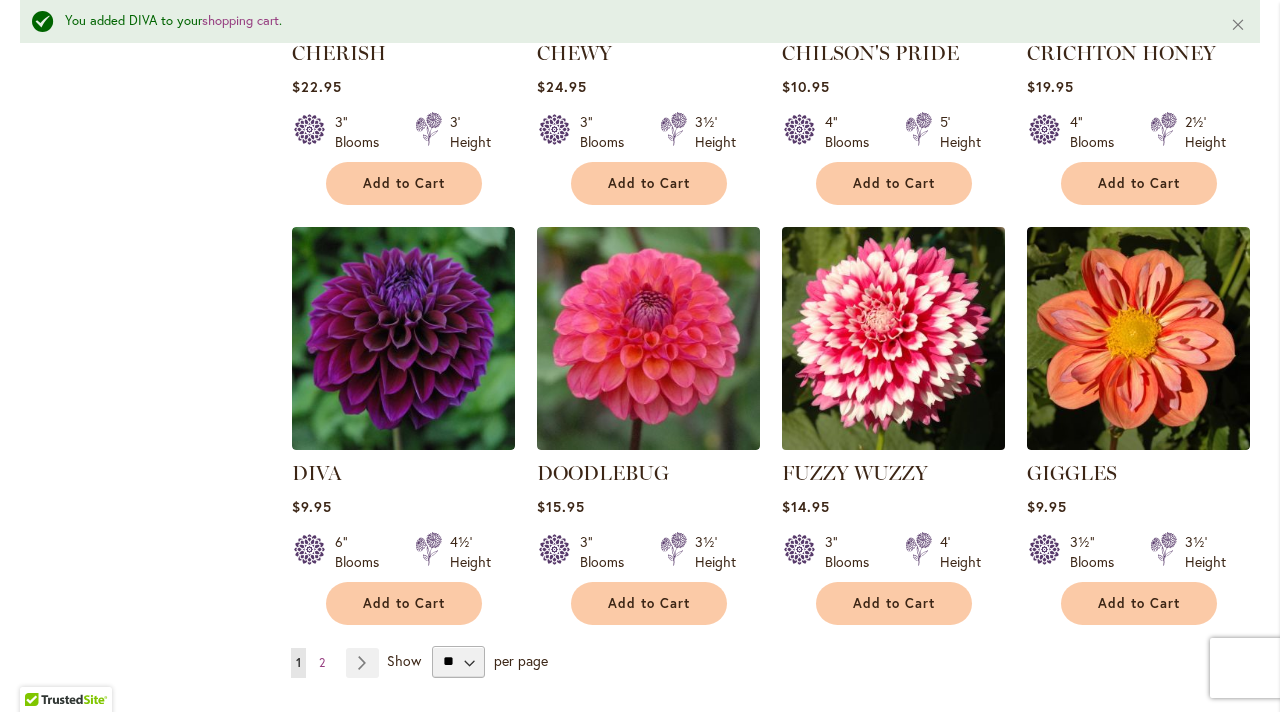 click at bounding box center [893, 338] 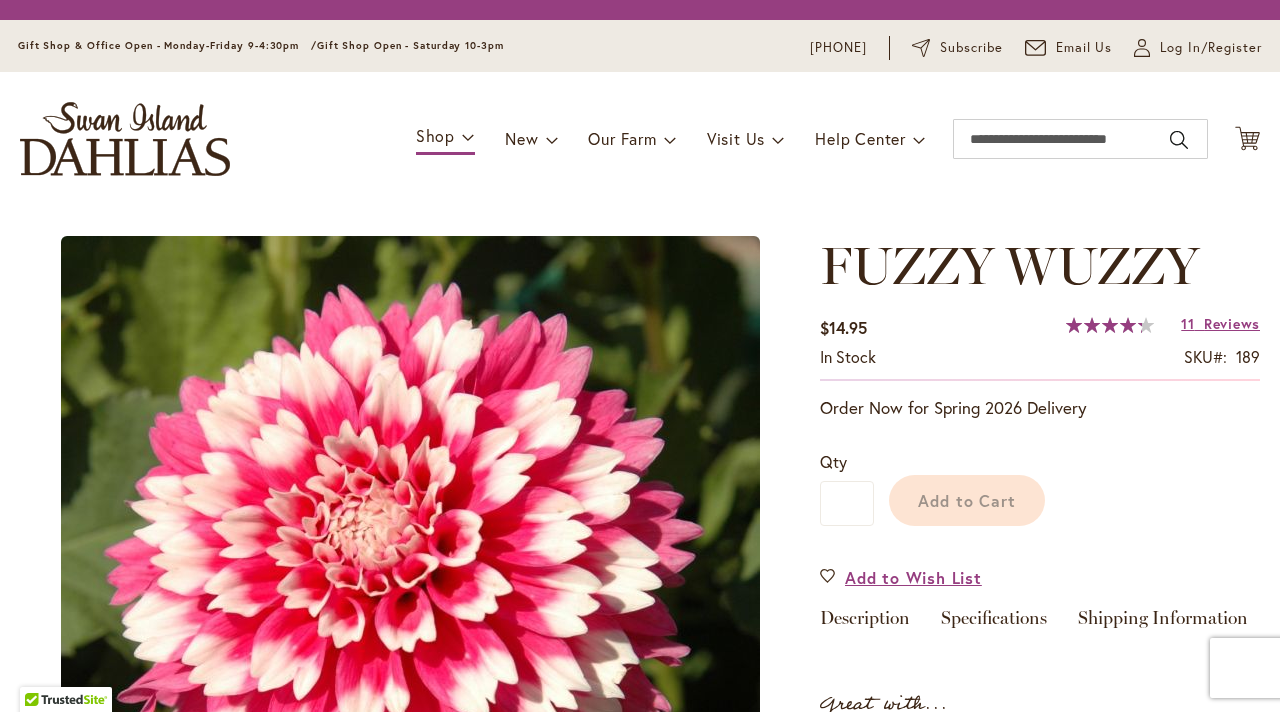 scroll, scrollTop: 0, scrollLeft: 0, axis: both 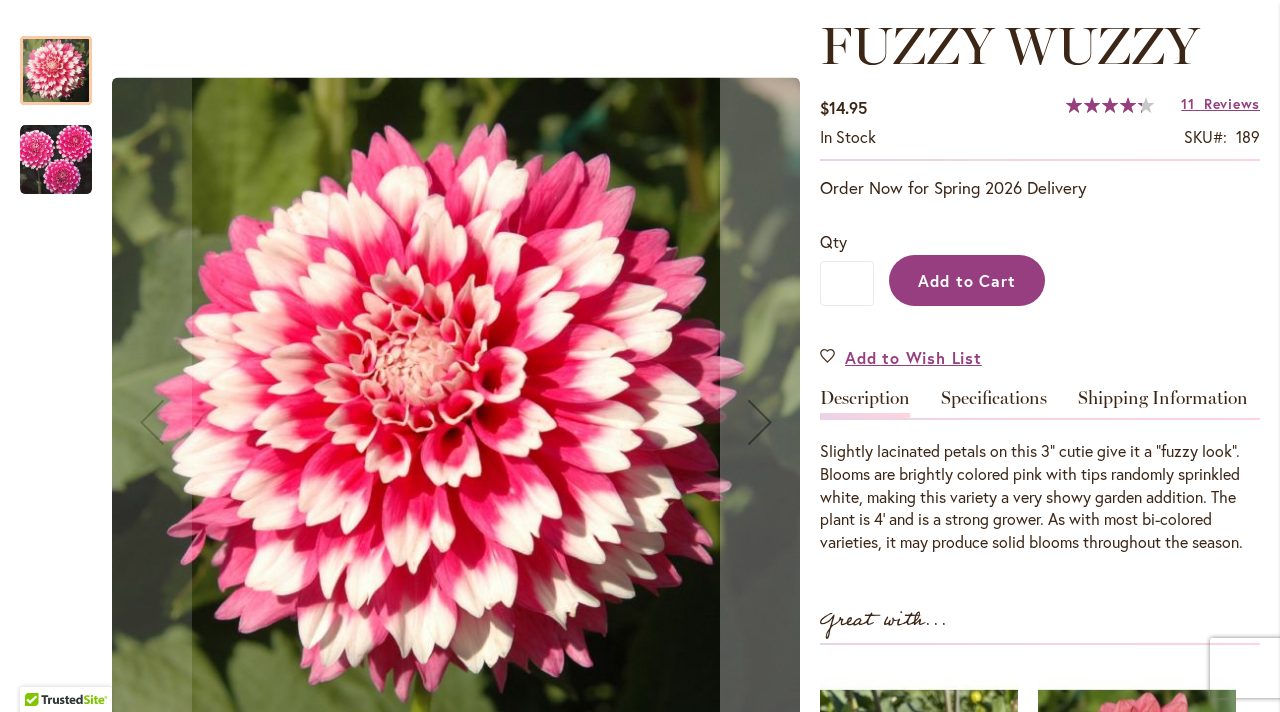 click on "Add to Cart" at bounding box center [967, 280] 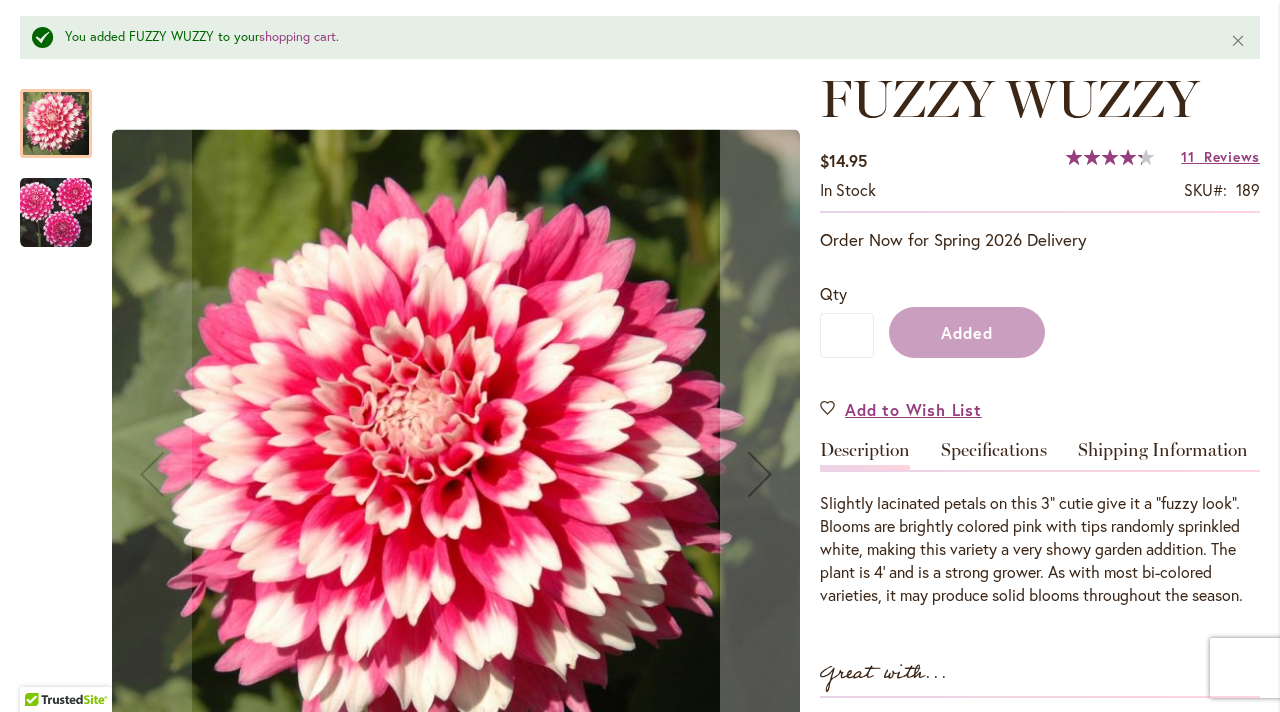 scroll, scrollTop: 329, scrollLeft: 0, axis: vertical 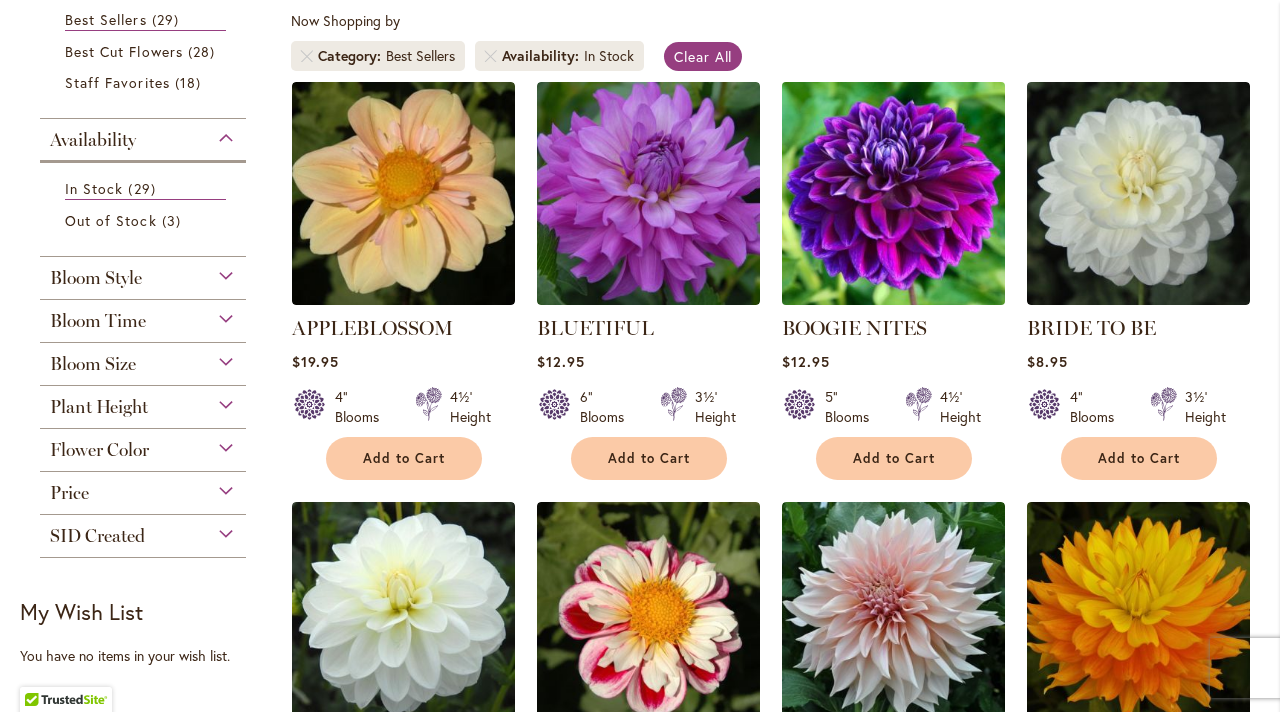 click at bounding box center (893, 193) 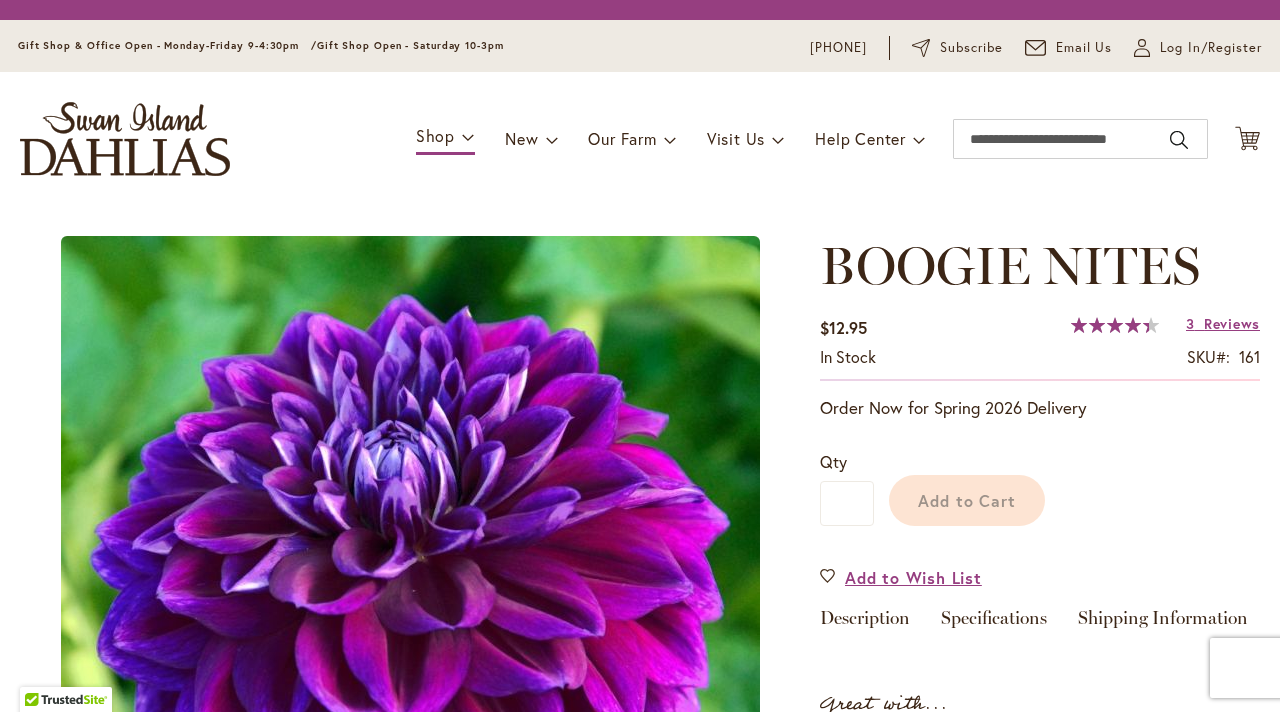scroll, scrollTop: 0, scrollLeft: 0, axis: both 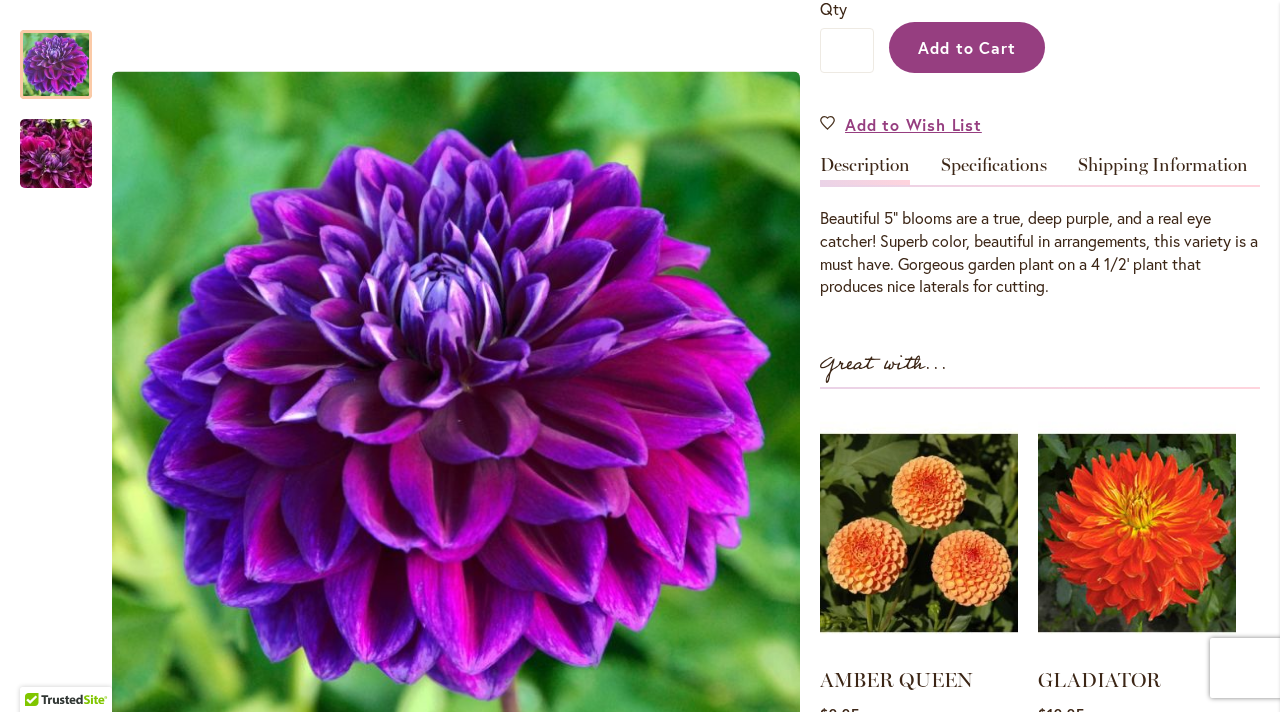 click on "Add to Cart" at bounding box center (967, 47) 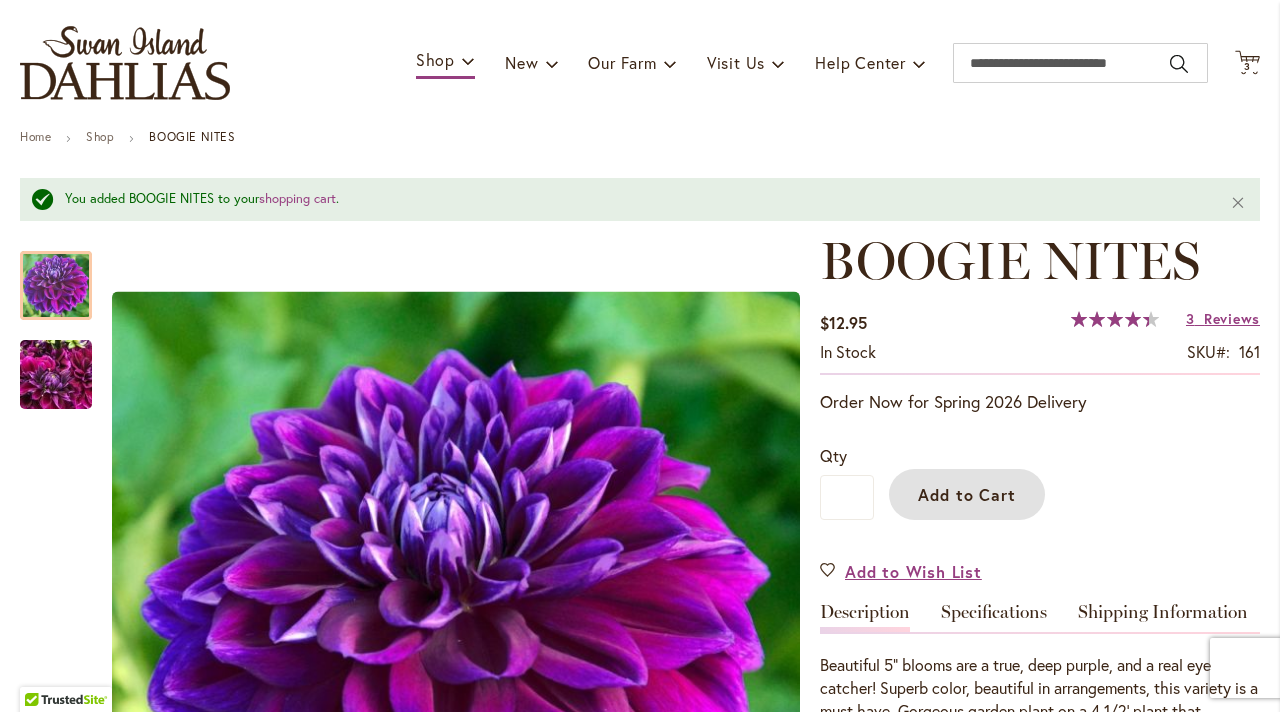 scroll, scrollTop: 103, scrollLeft: 0, axis: vertical 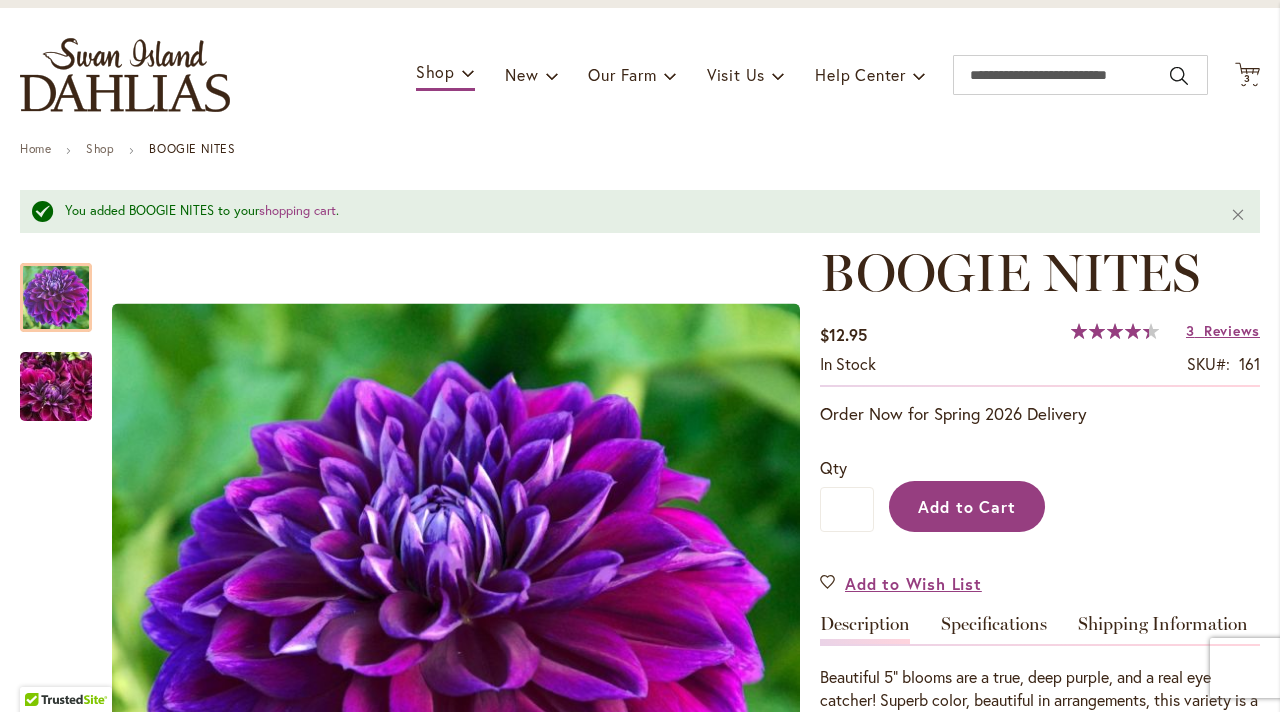 click on "Add to Cart" at bounding box center (967, 506) 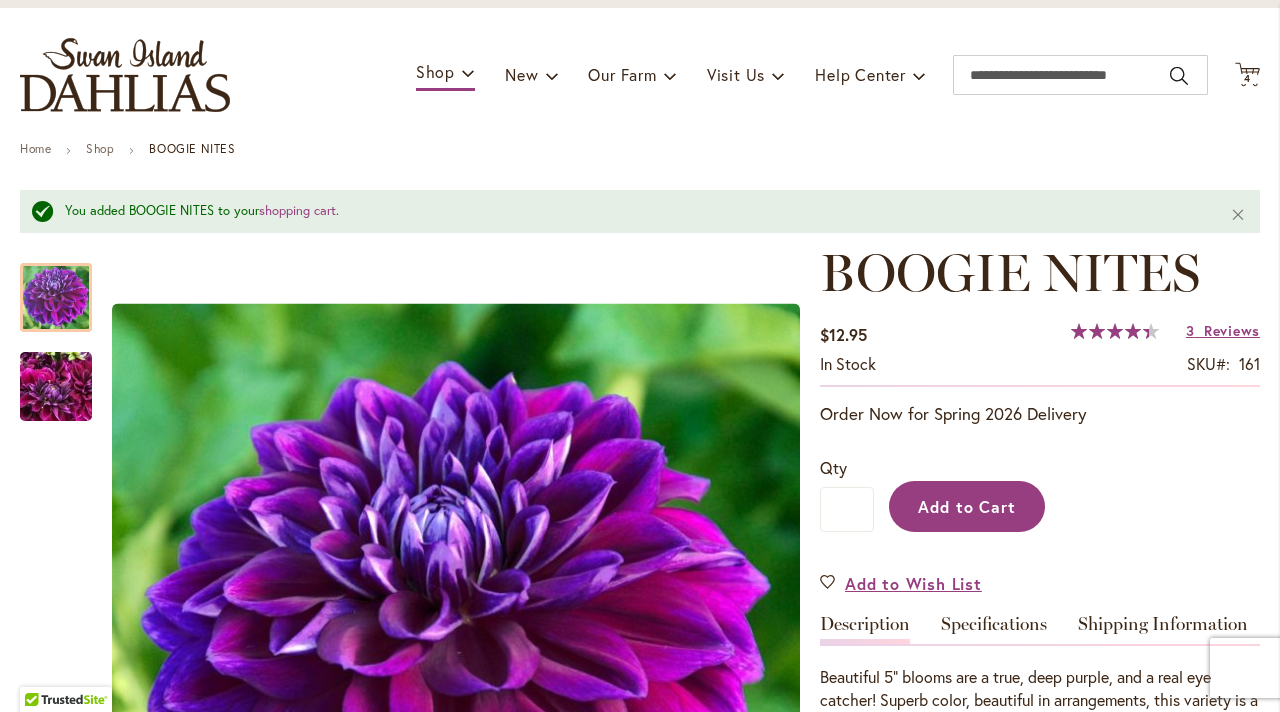 click on "Add to Cart" at bounding box center (967, 506) 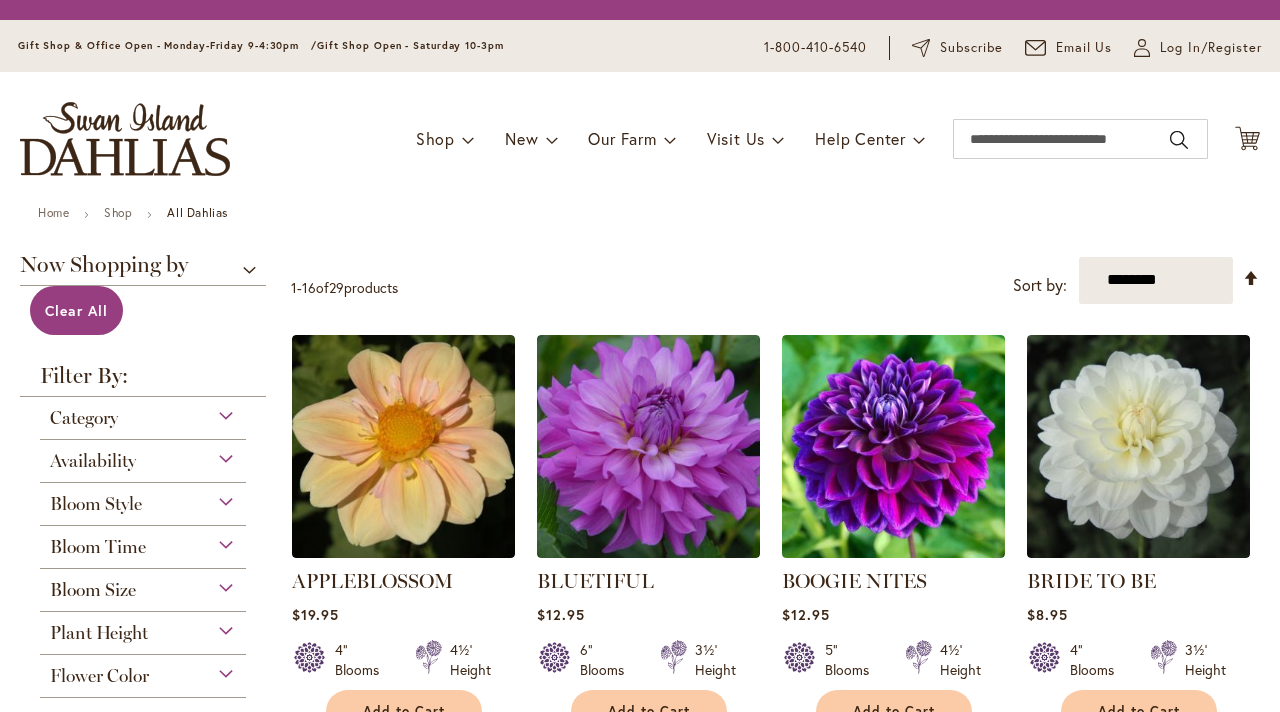 scroll, scrollTop: 0, scrollLeft: 0, axis: both 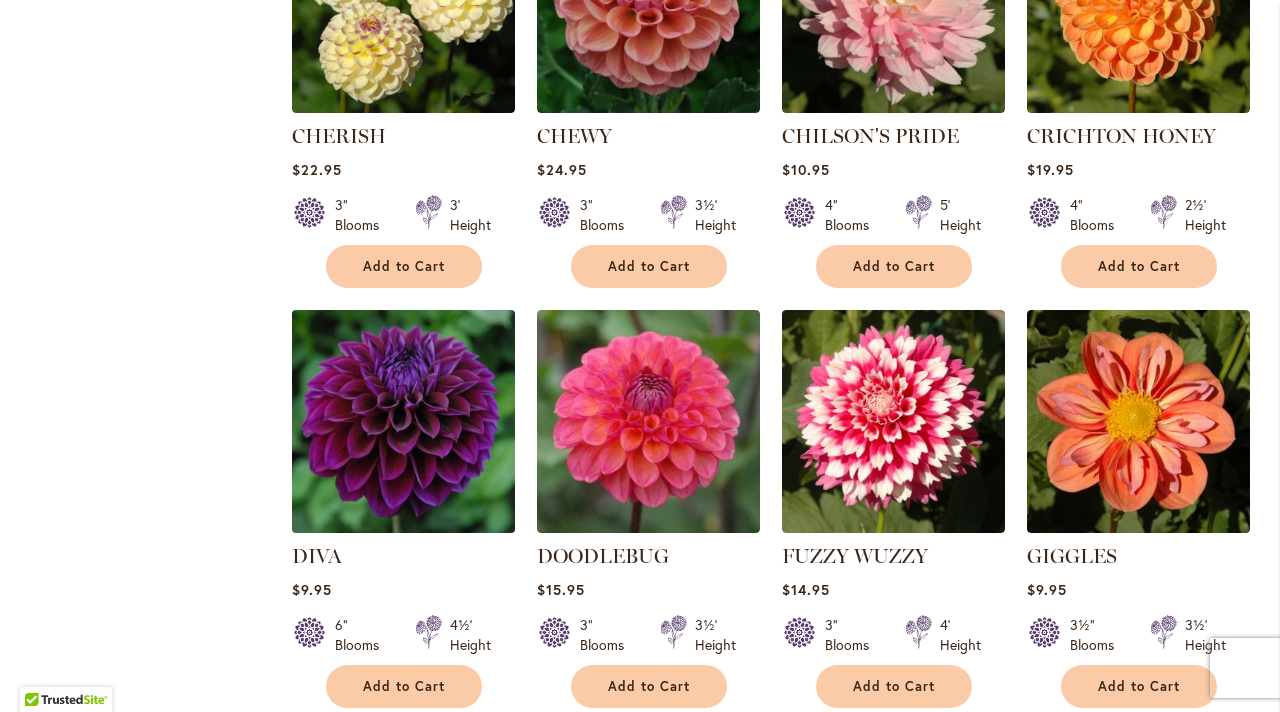 click at bounding box center [403, 421] 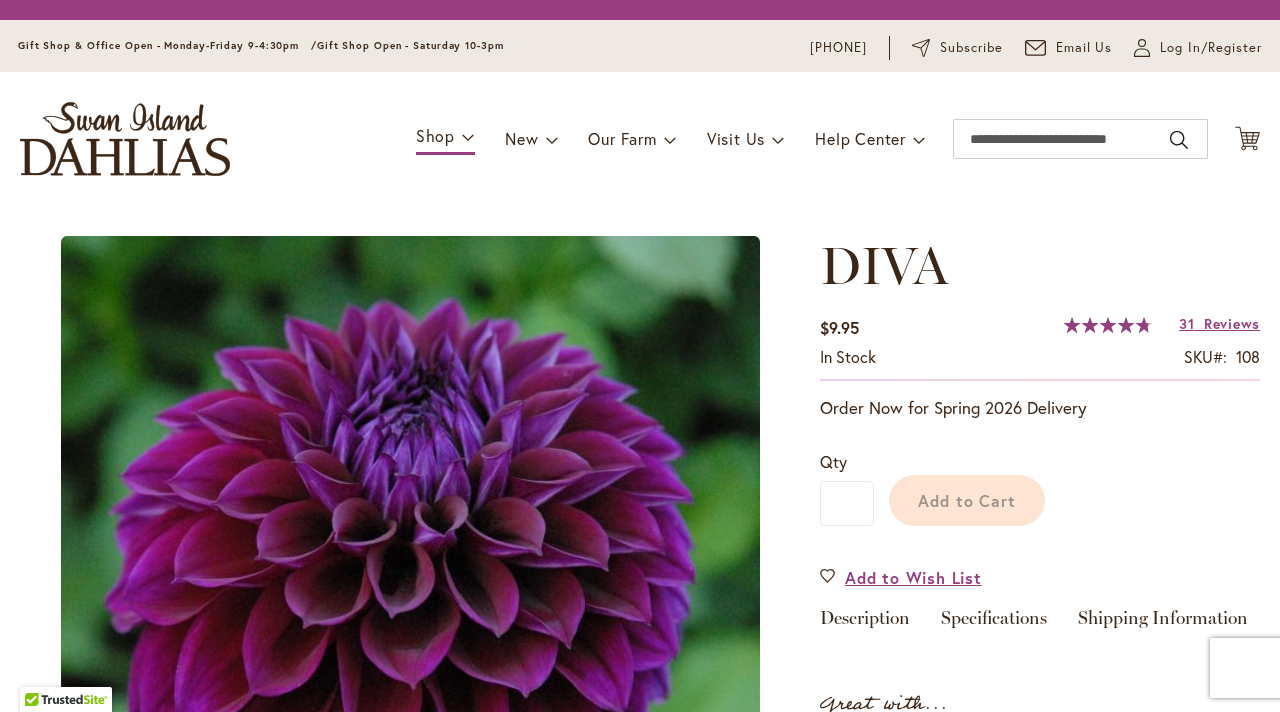 scroll, scrollTop: 0, scrollLeft: 0, axis: both 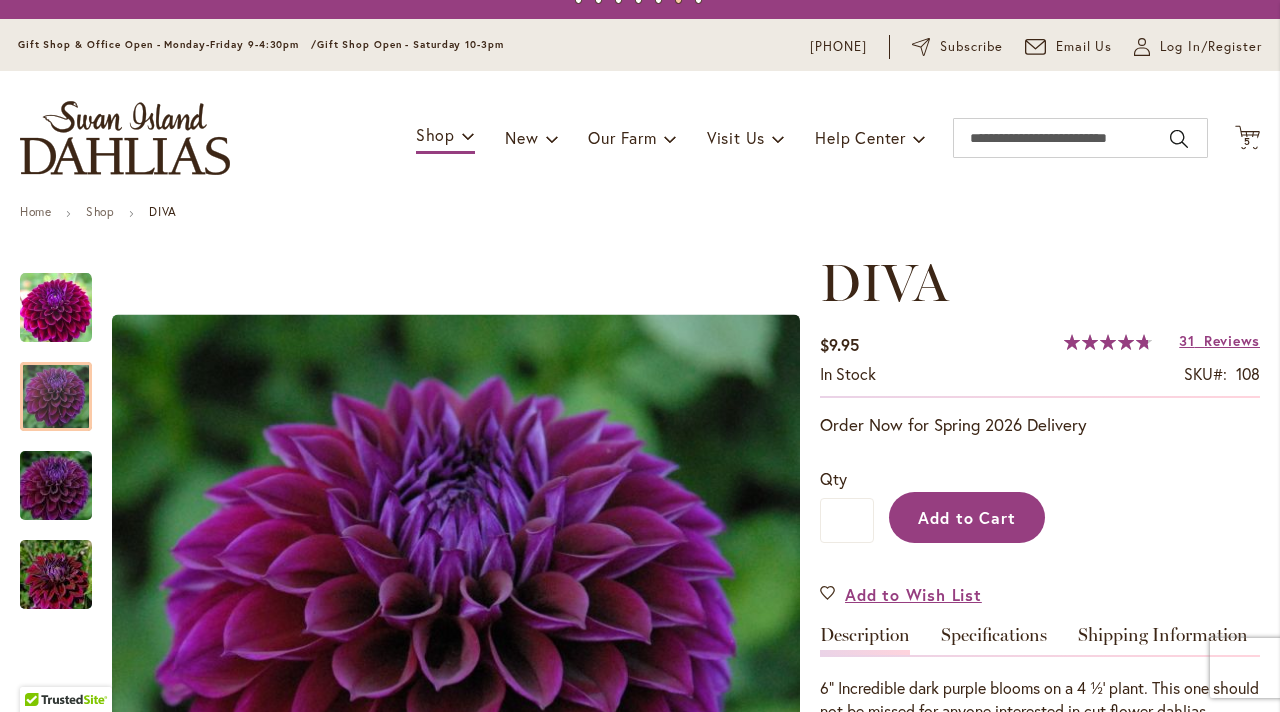 click on "Add to Cart" at bounding box center [967, 517] 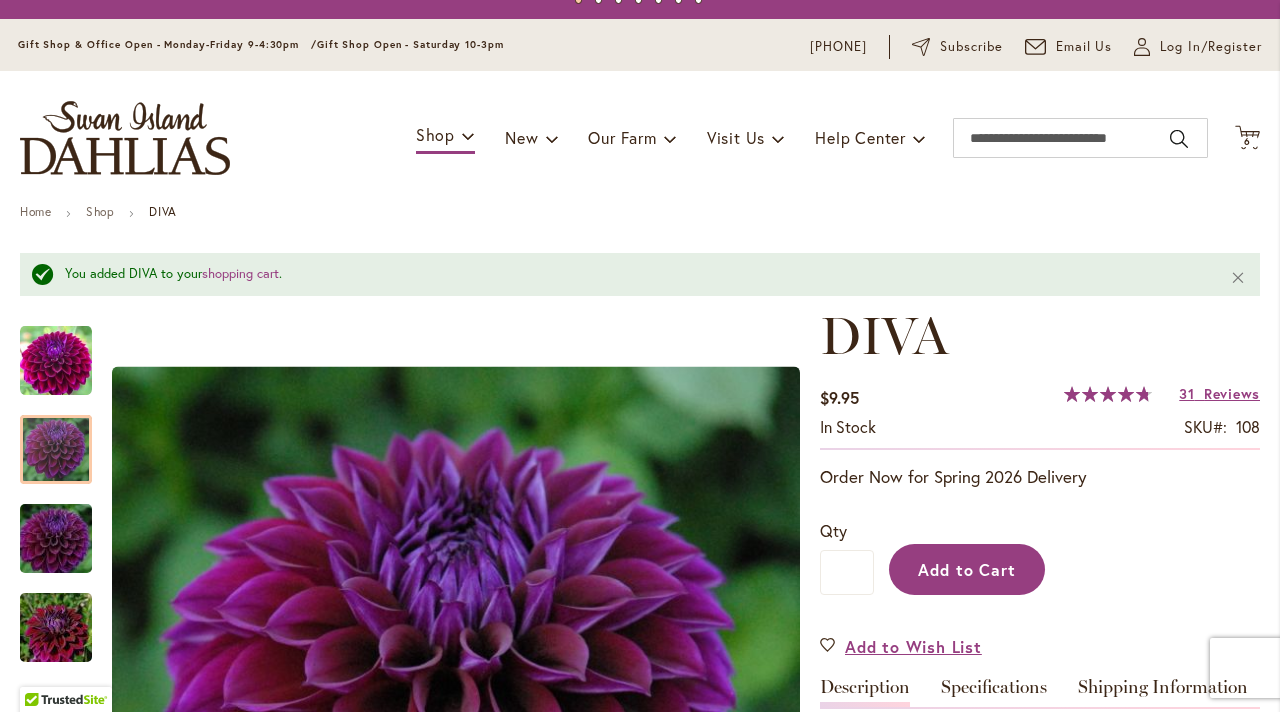 click on "Add to Cart" at bounding box center [967, 569] 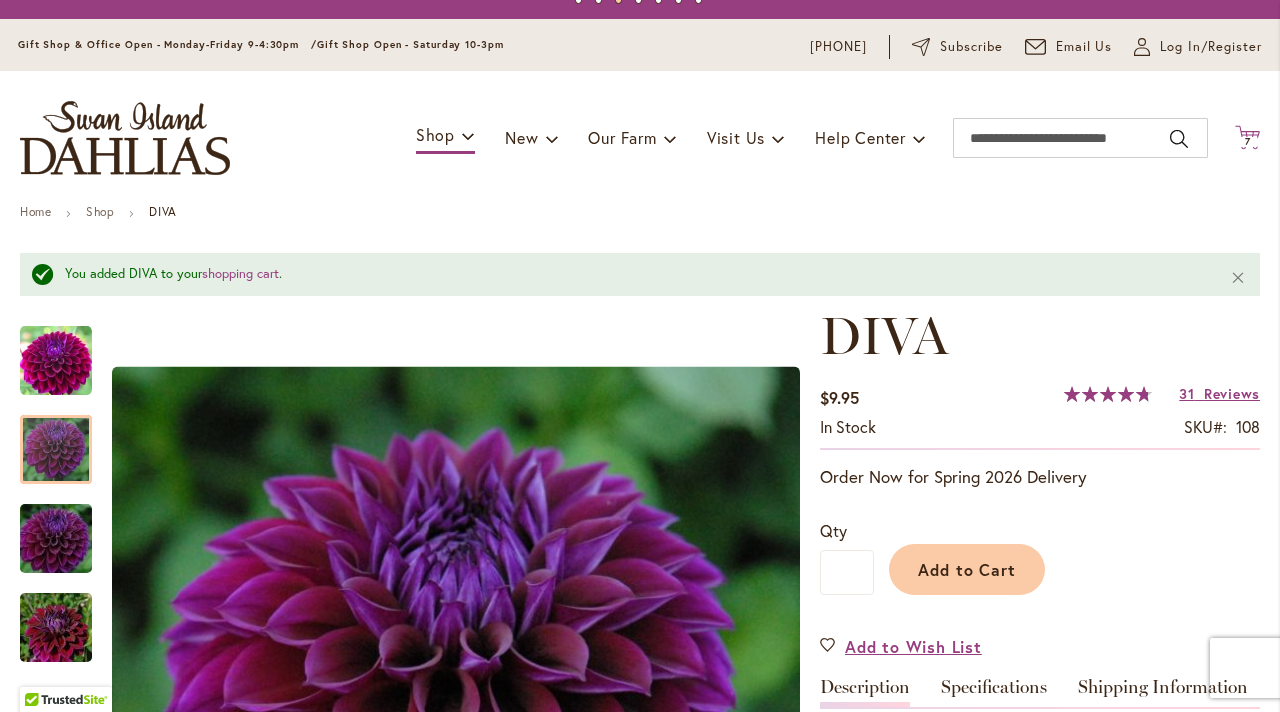 click on "Cart
.cls-1 {
fill: #231f20;
}" 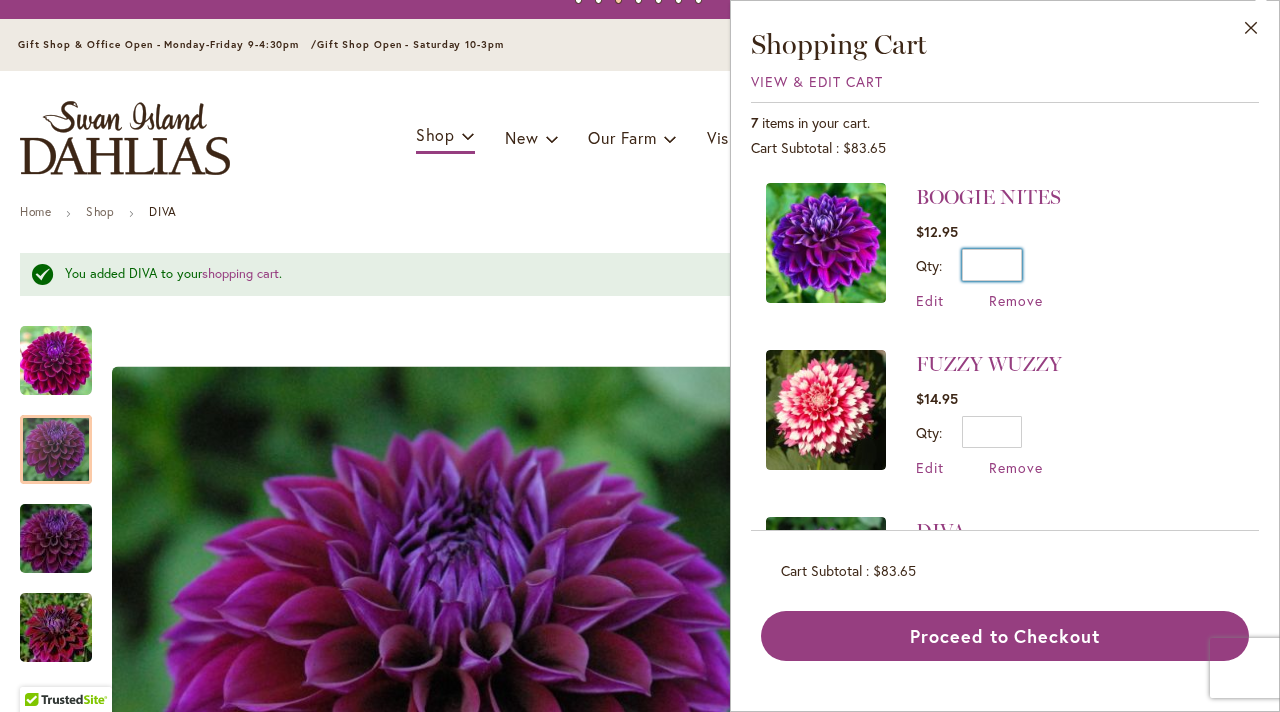 drag, startPoint x: 1004, startPoint y: 266, endPoint x: 1027, endPoint y: 266, distance: 23 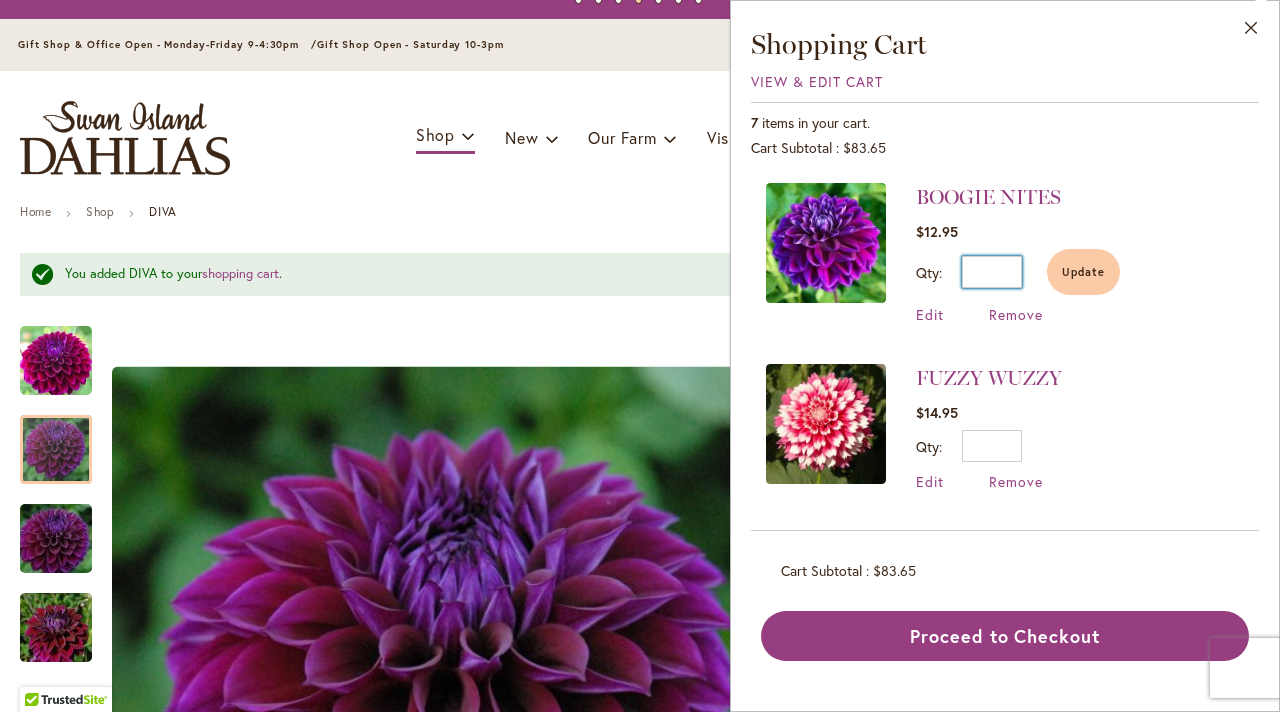 type on "*" 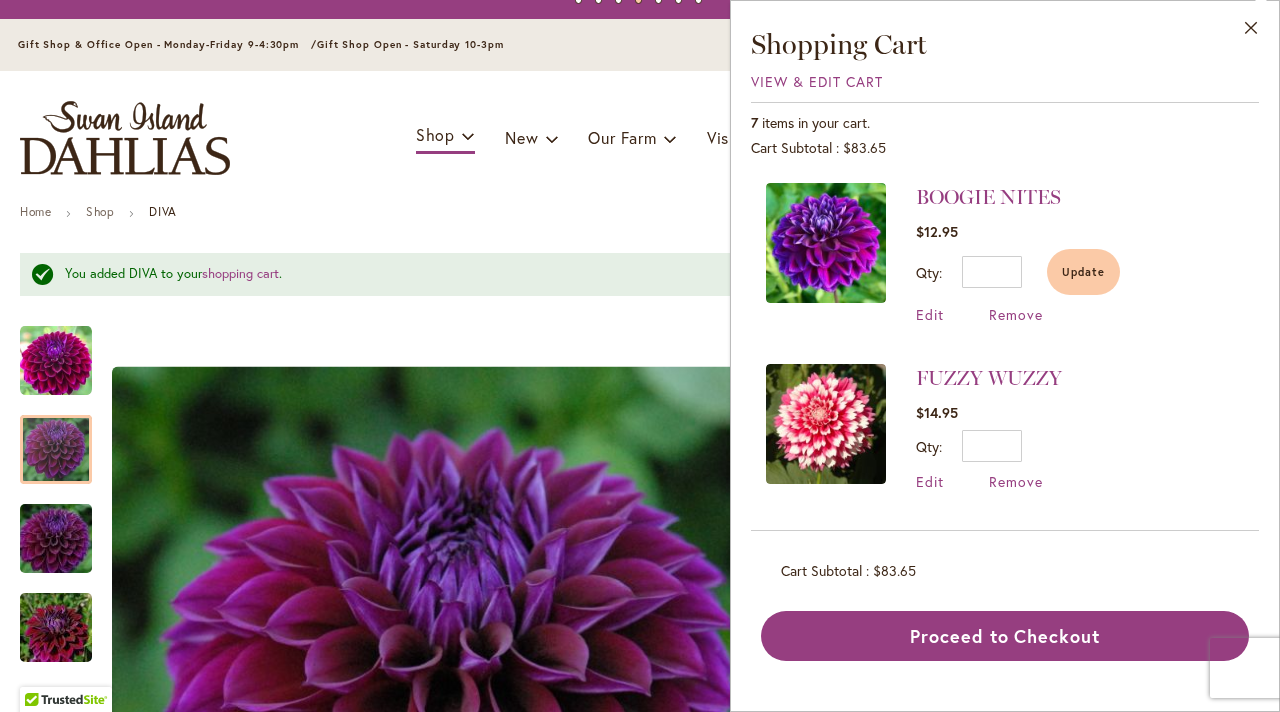 click on "FUZZY WUZZY
$14.95
Qty
*
Update
Edit
Remove" at bounding box center [1005, 427] 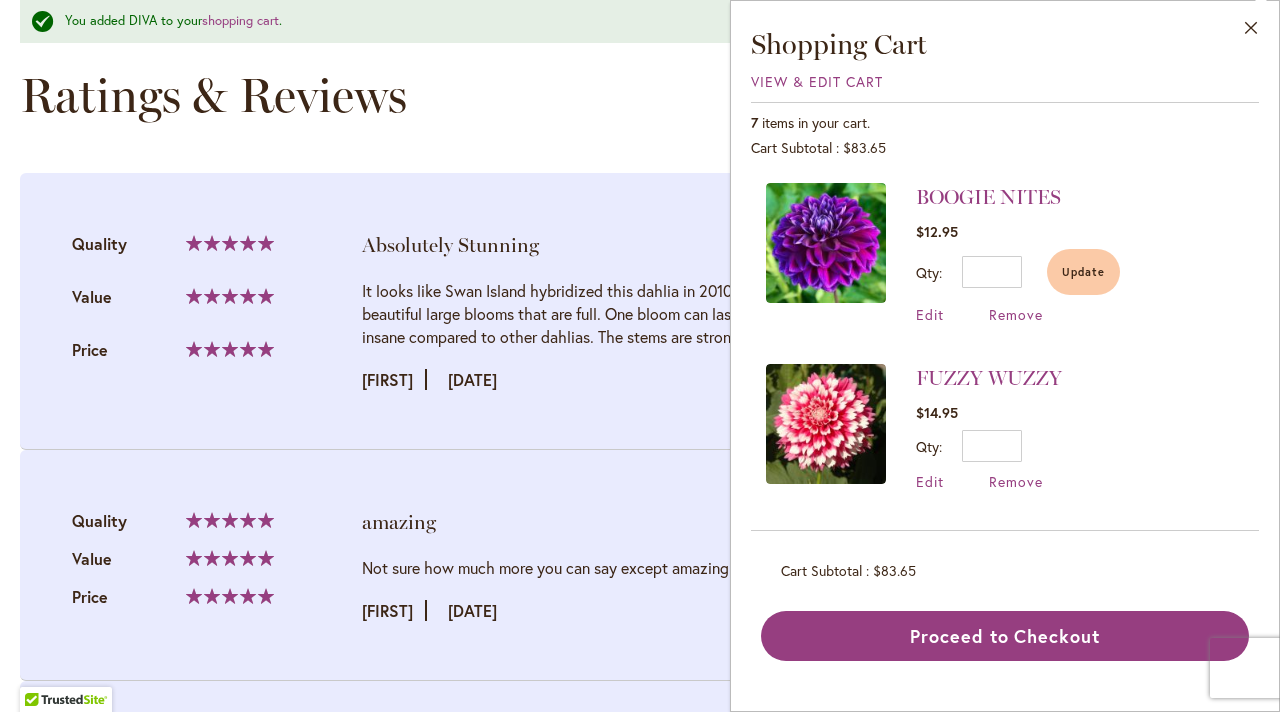 scroll, scrollTop: 2053, scrollLeft: 0, axis: vertical 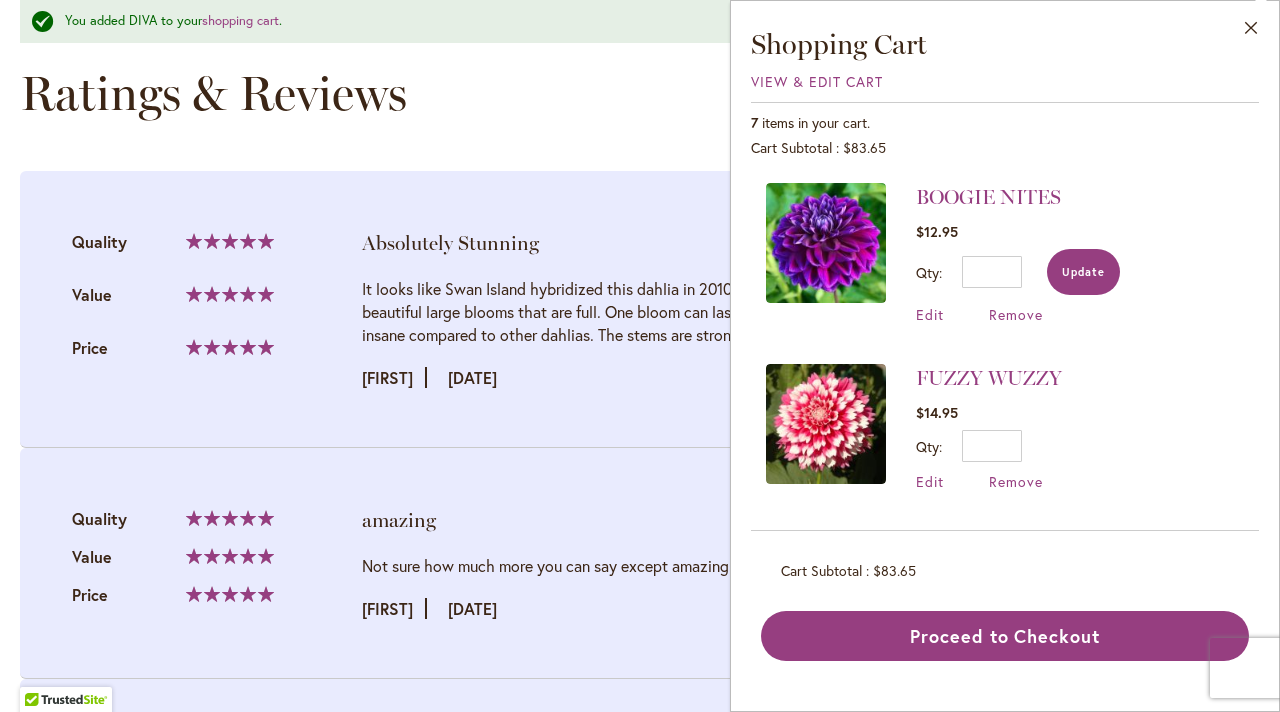 click on "Update" at bounding box center [1083, 272] 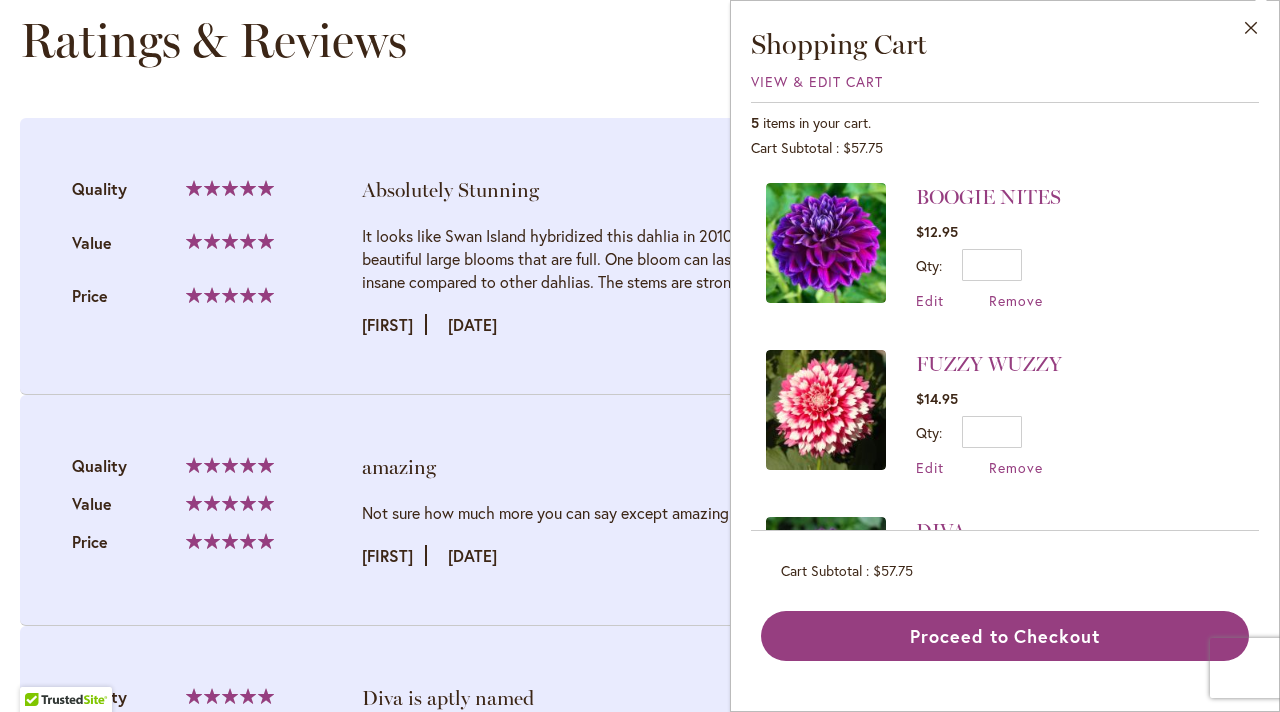 scroll, scrollTop: 2001, scrollLeft: 0, axis: vertical 